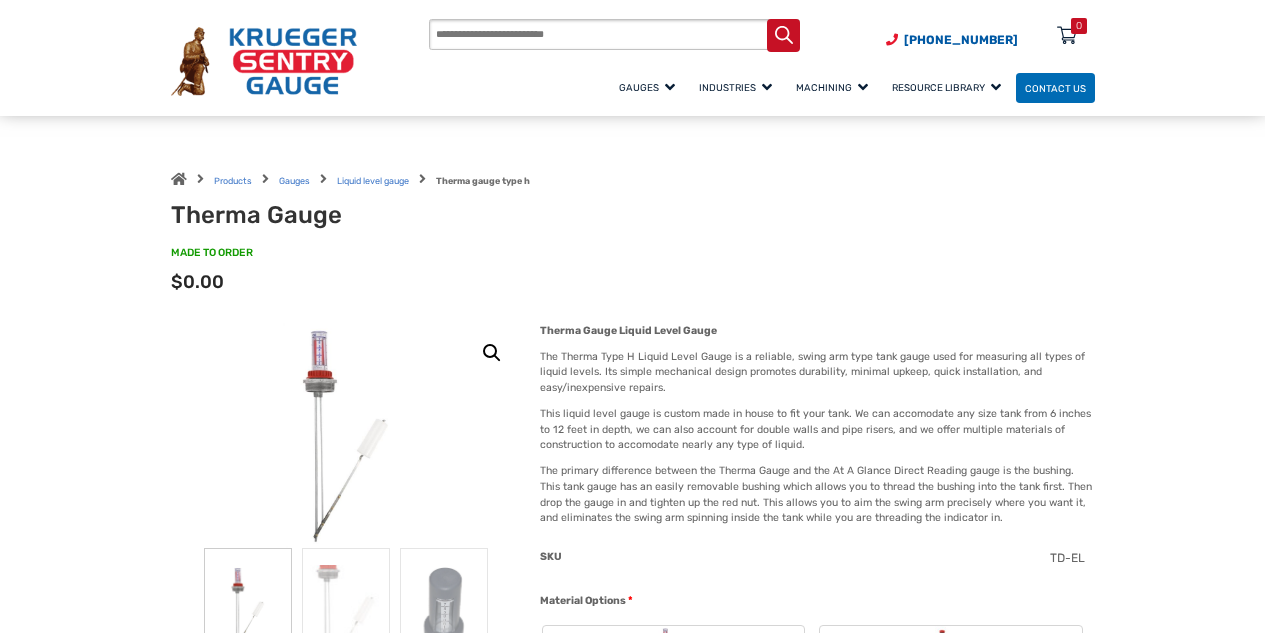 scroll, scrollTop: 167, scrollLeft: 0, axis: vertical 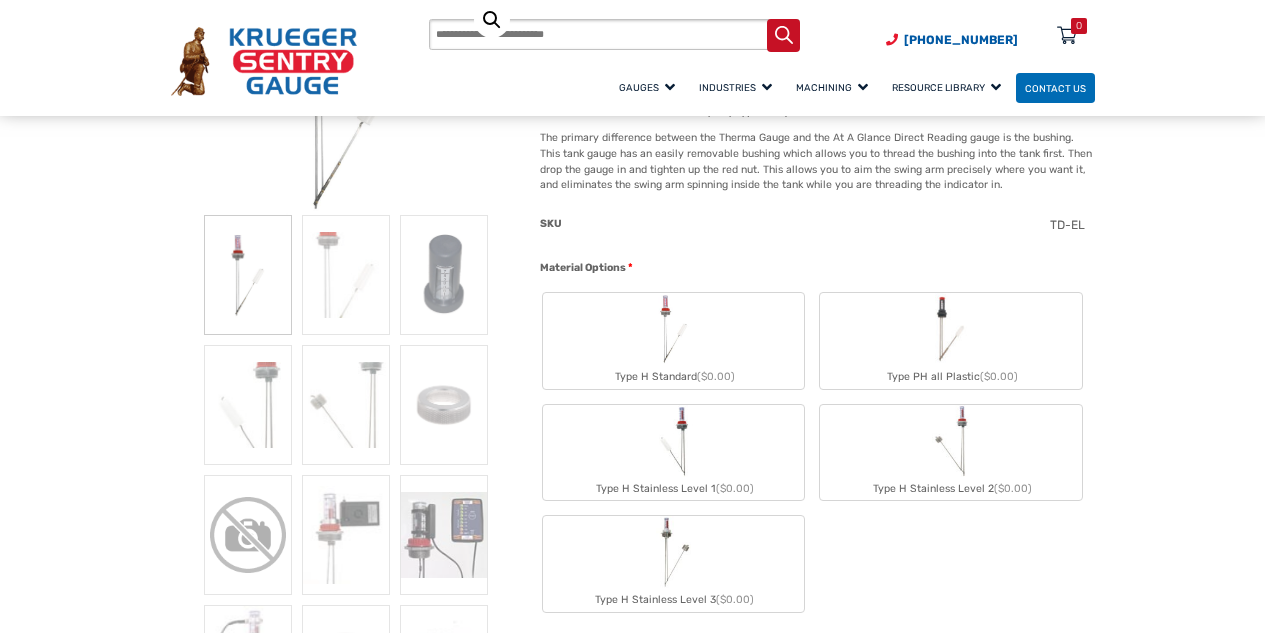 click 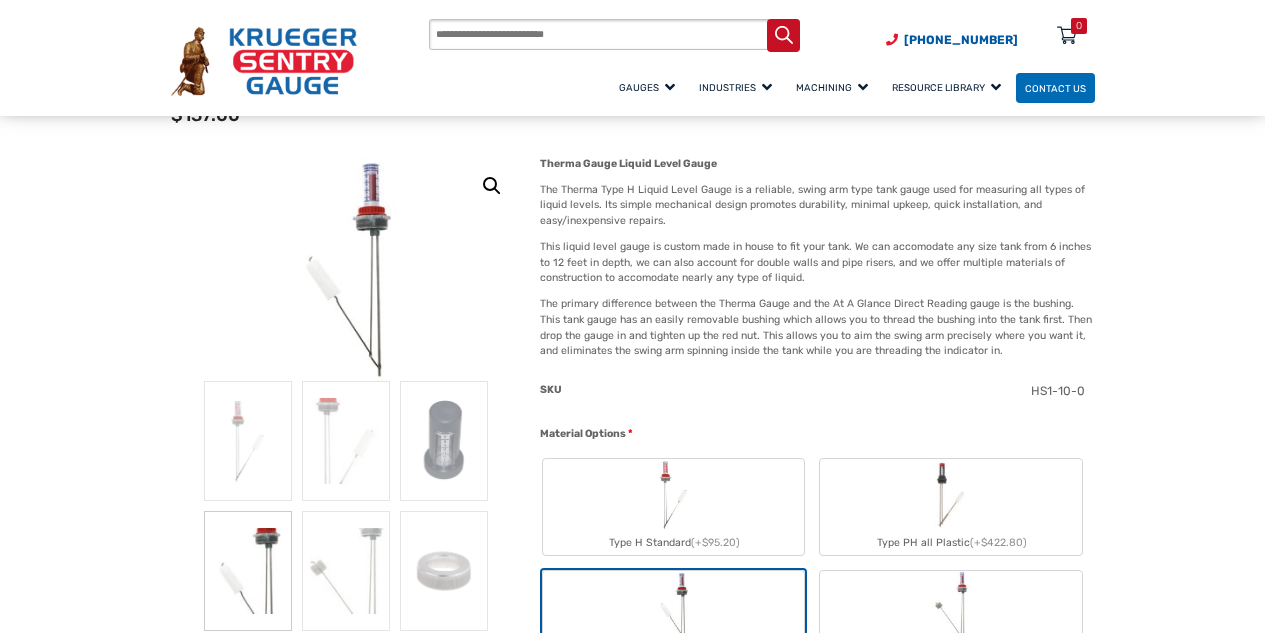 scroll, scrollTop: 333, scrollLeft: 0, axis: vertical 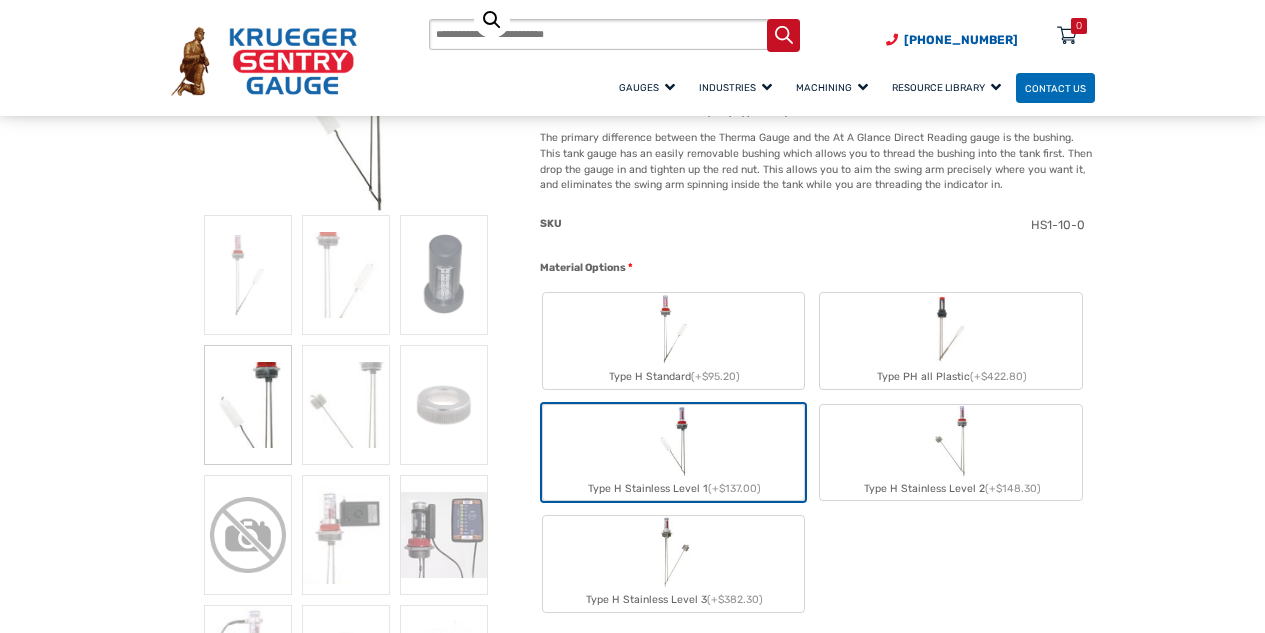 click on "Type H Standard  (+$95.20)" 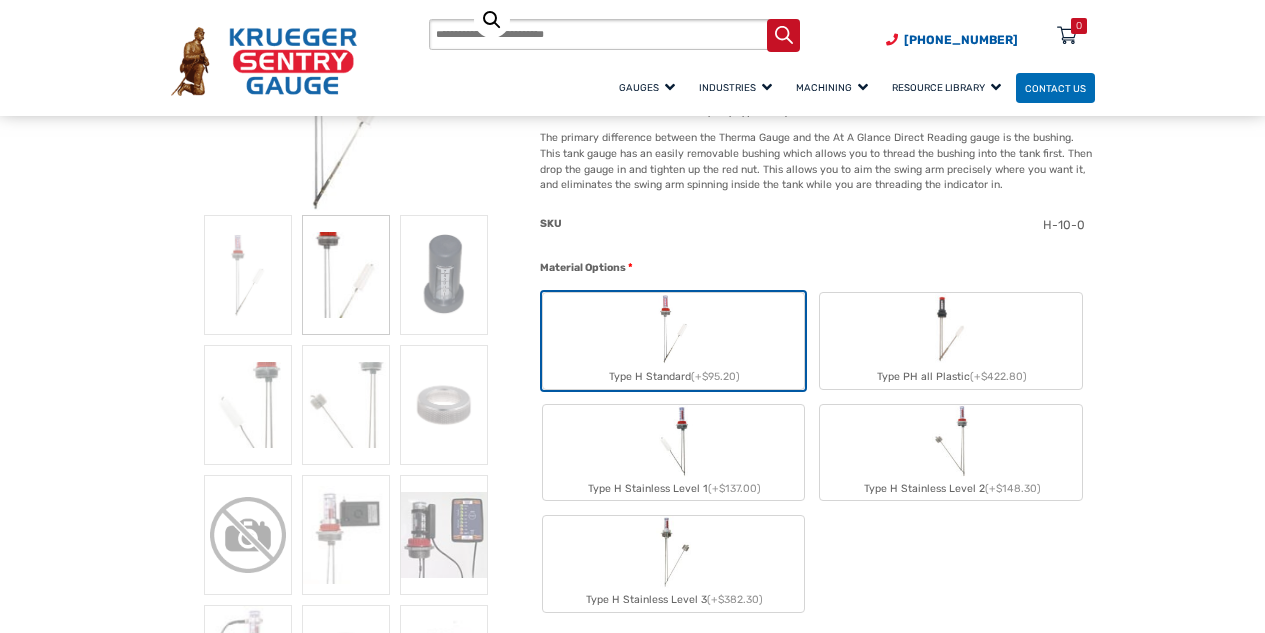 click 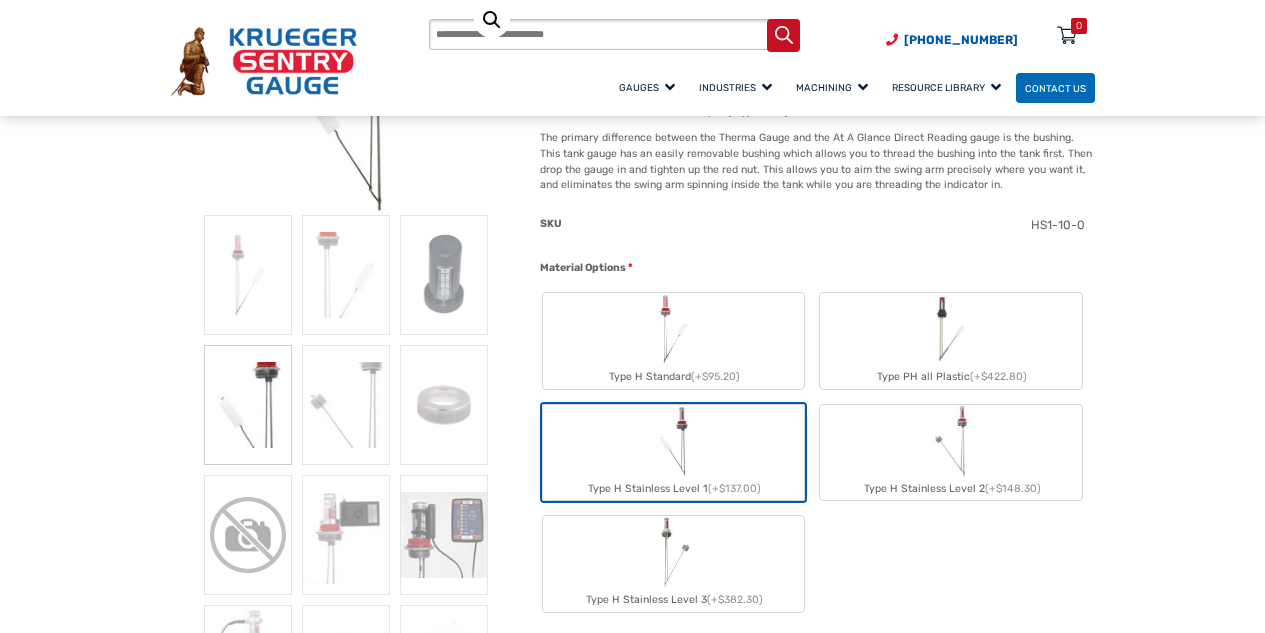 click on "Type H Standard  (+$95.20)" 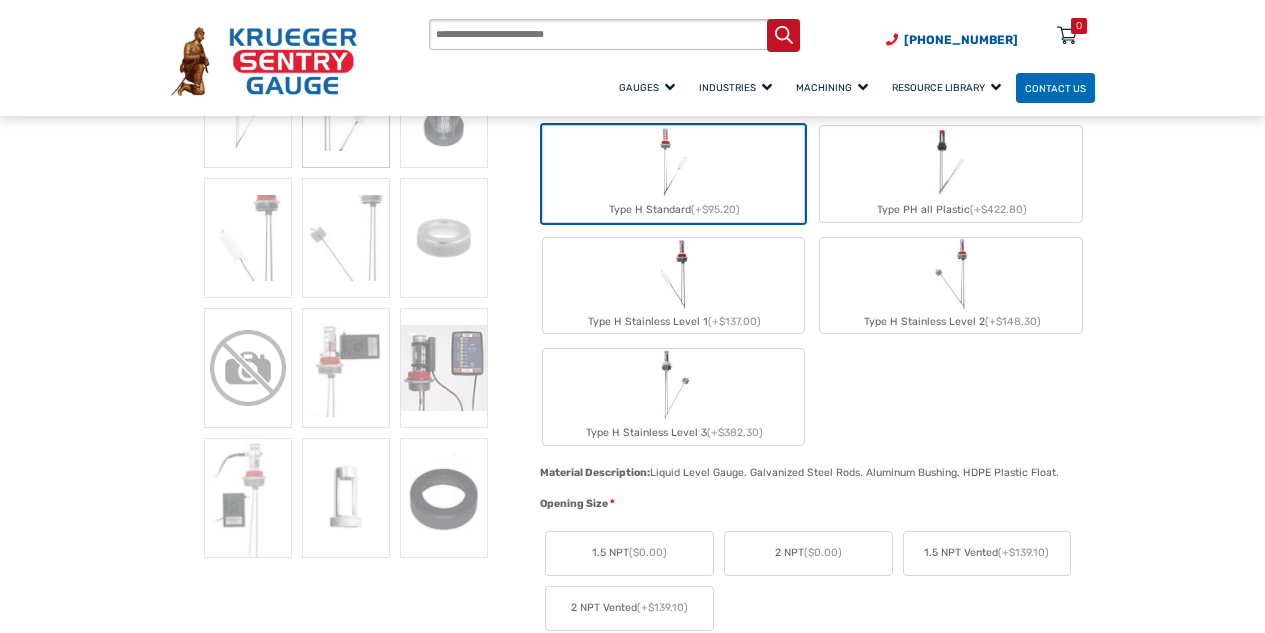 scroll, scrollTop: 667, scrollLeft: 0, axis: vertical 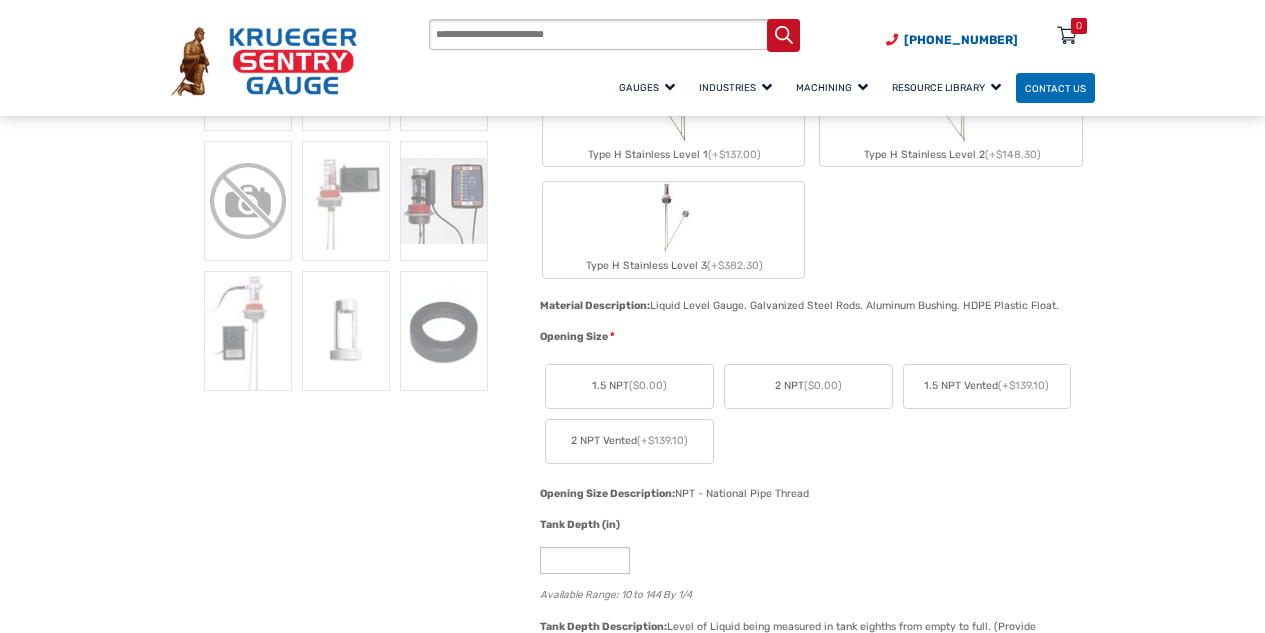 click on "2 NPT  ($0.00)" 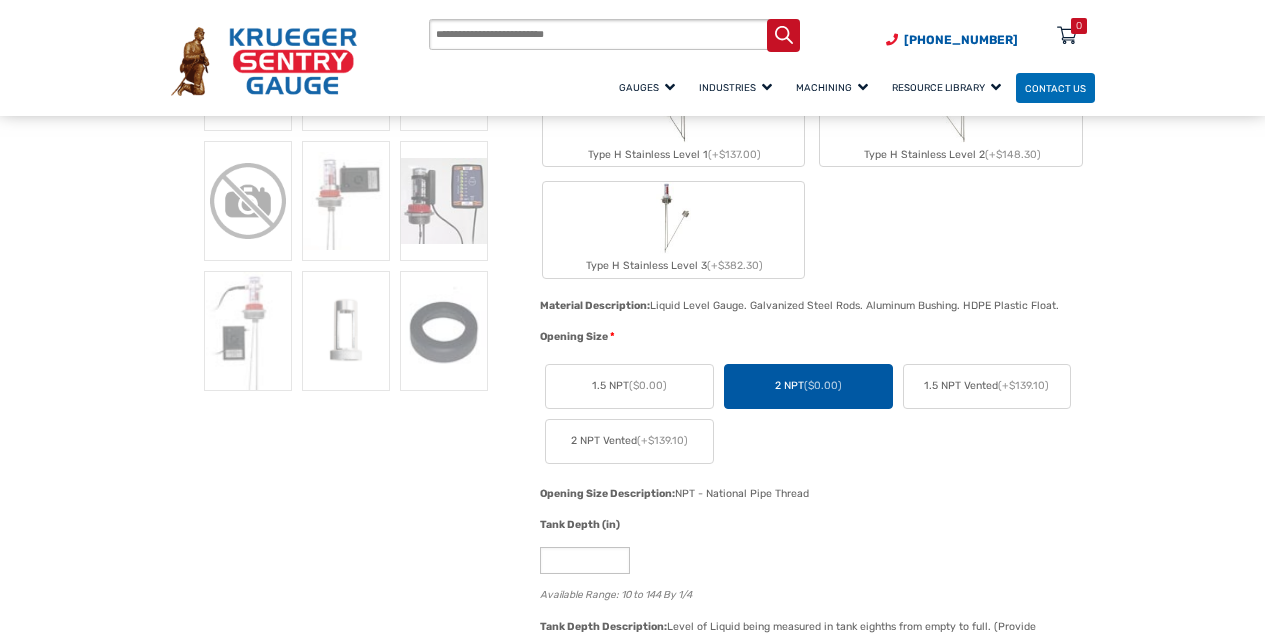 scroll, scrollTop: 833, scrollLeft: 0, axis: vertical 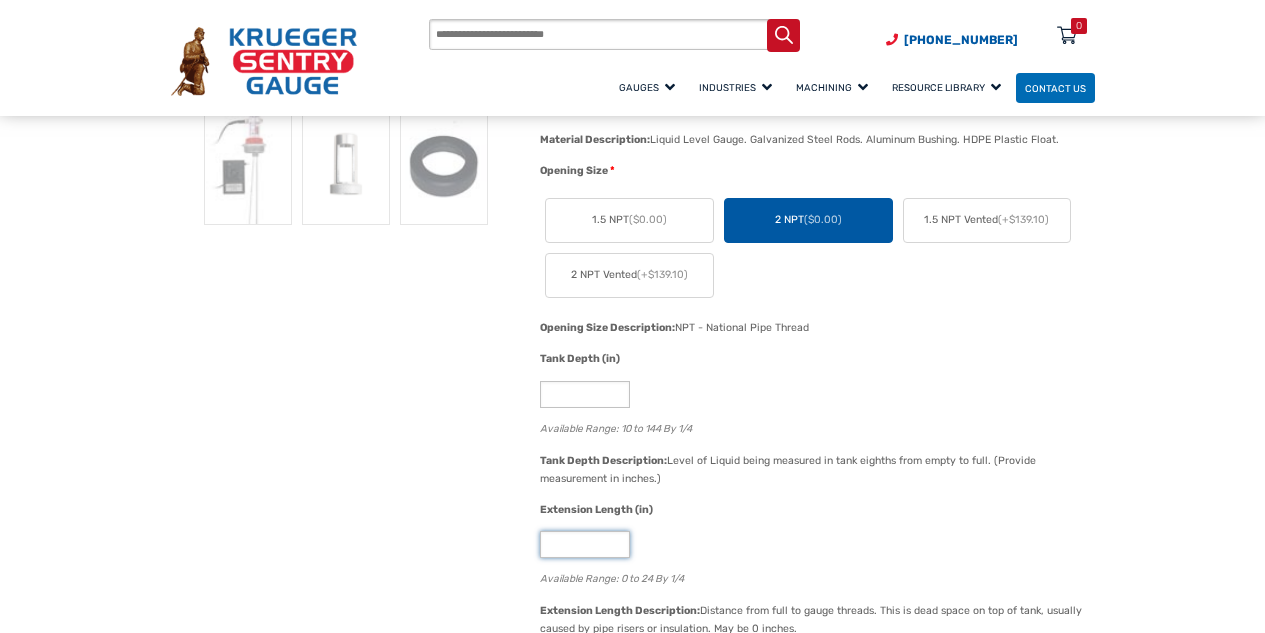 drag, startPoint x: 575, startPoint y: 548, endPoint x: 536, endPoint y: 544, distance: 39.20459 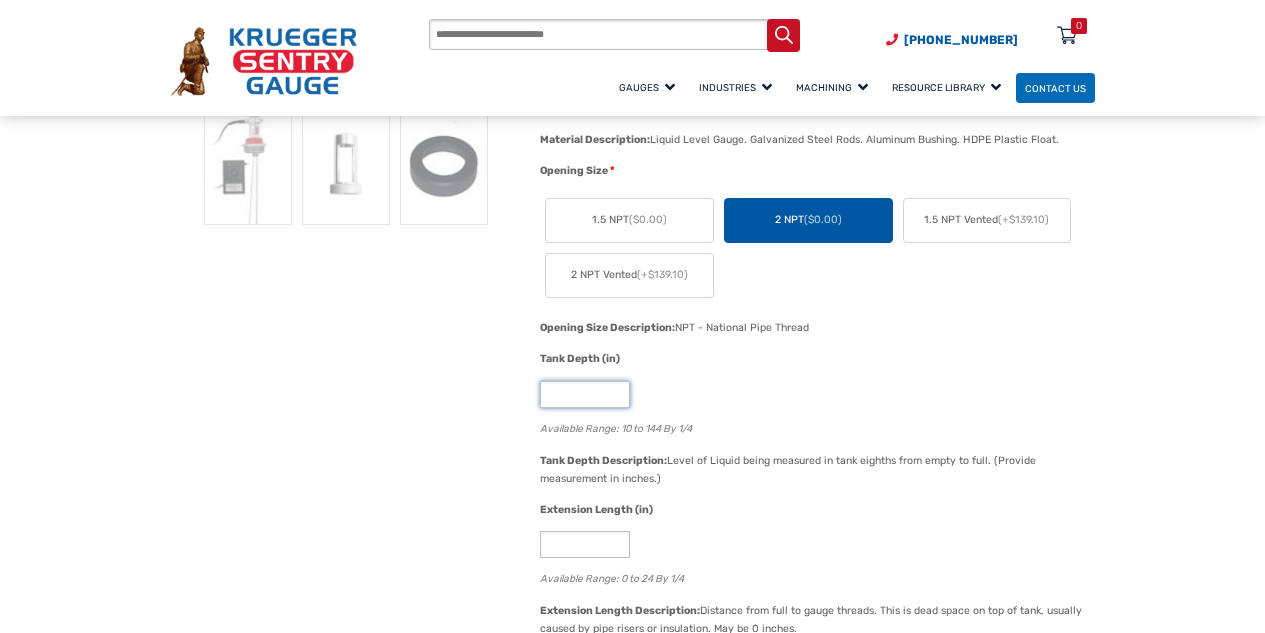 drag, startPoint x: 576, startPoint y: 394, endPoint x: 536, endPoint y: 392, distance: 40.04997 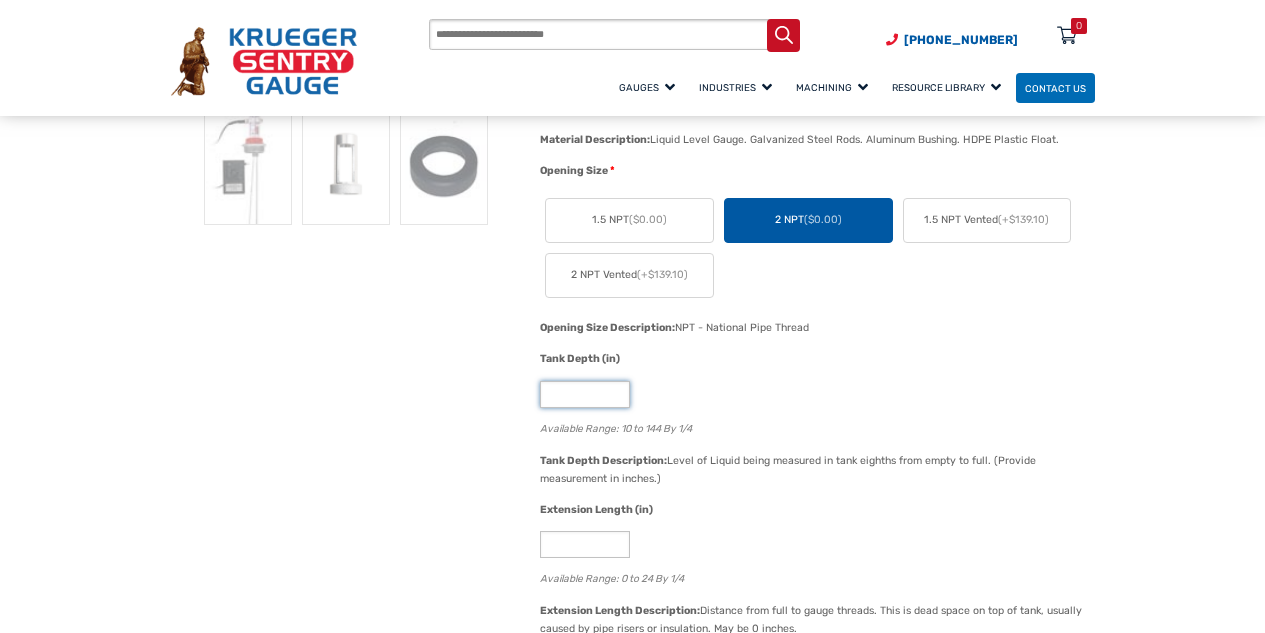 drag, startPoint x: 576, startPoint y: 395, endPoint x: 517, endPoint y: 403, distance: 59.5399 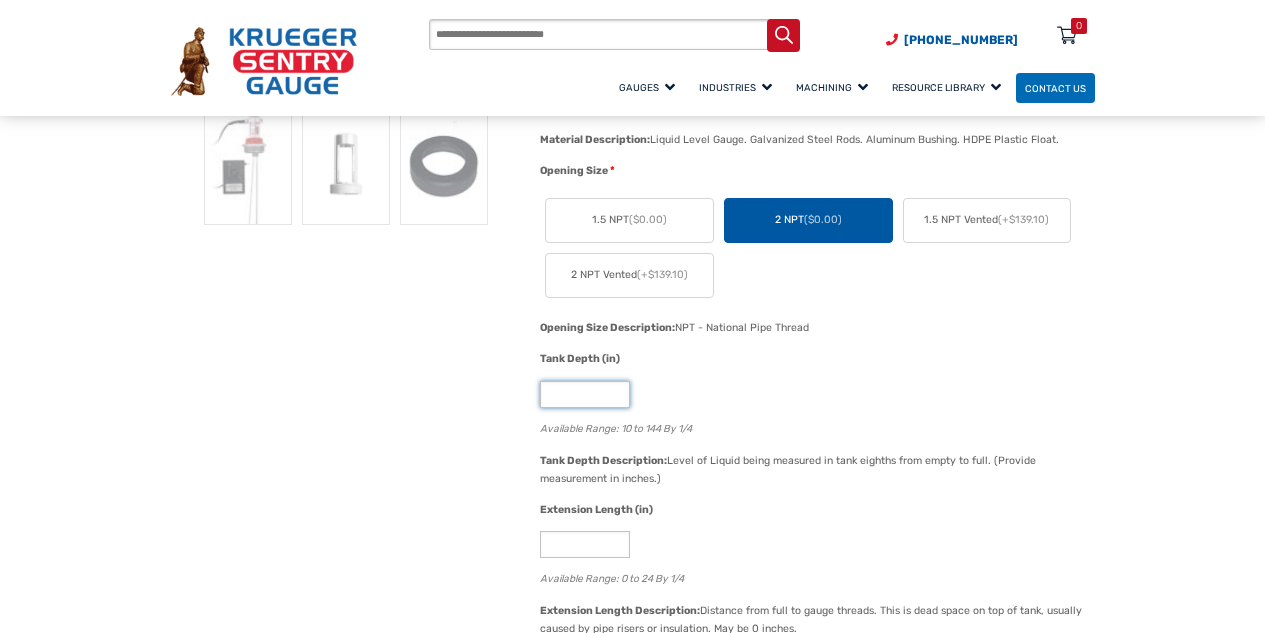drag, startPoint x: 576, startPoint y: 395, endPoint x: 545, endPoint y: 400, distance: 31.400637 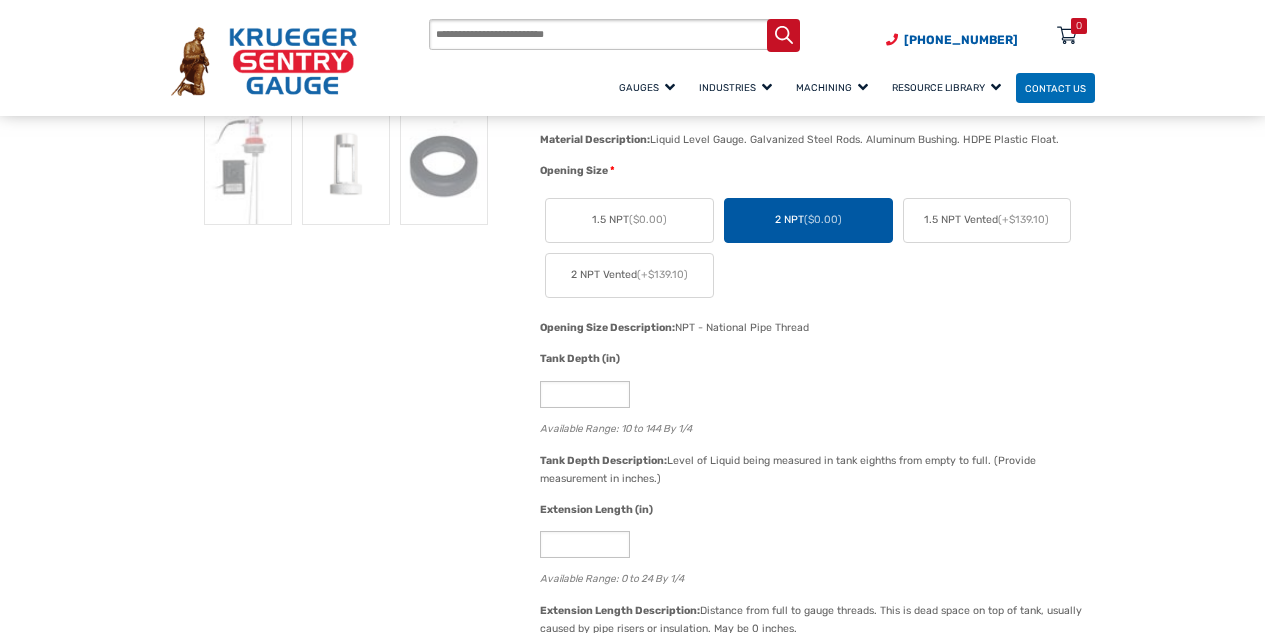 click on "**" 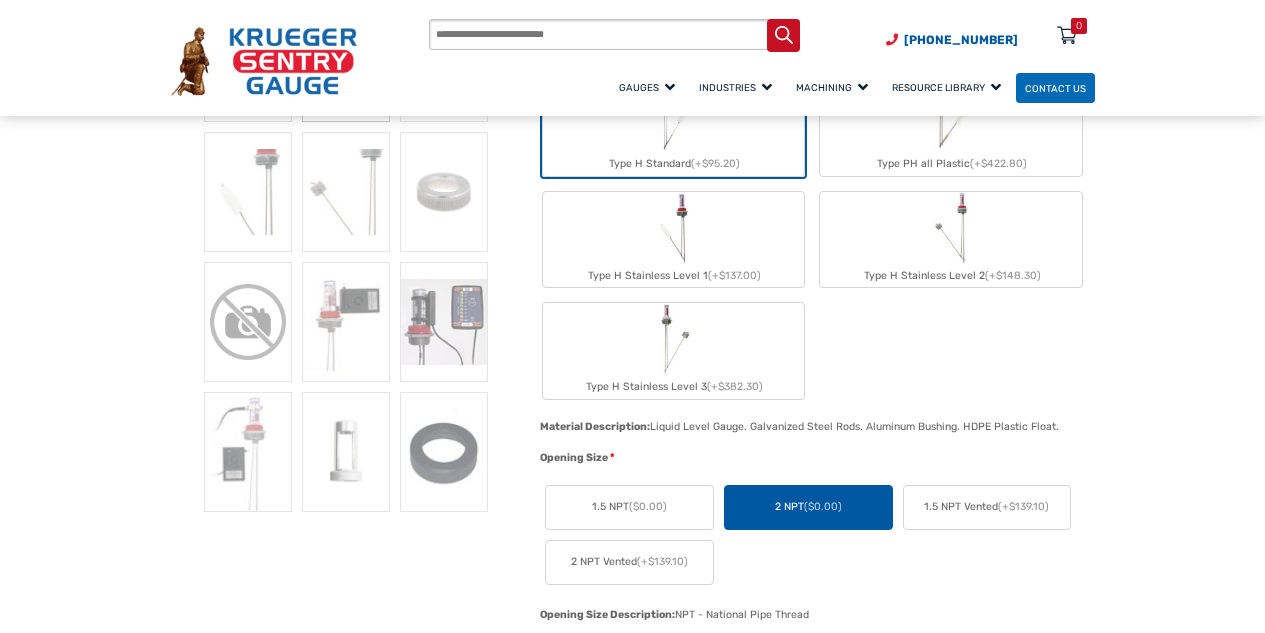 scroll, scrollTop: 500, scrollLeft: 0, axis: vertical 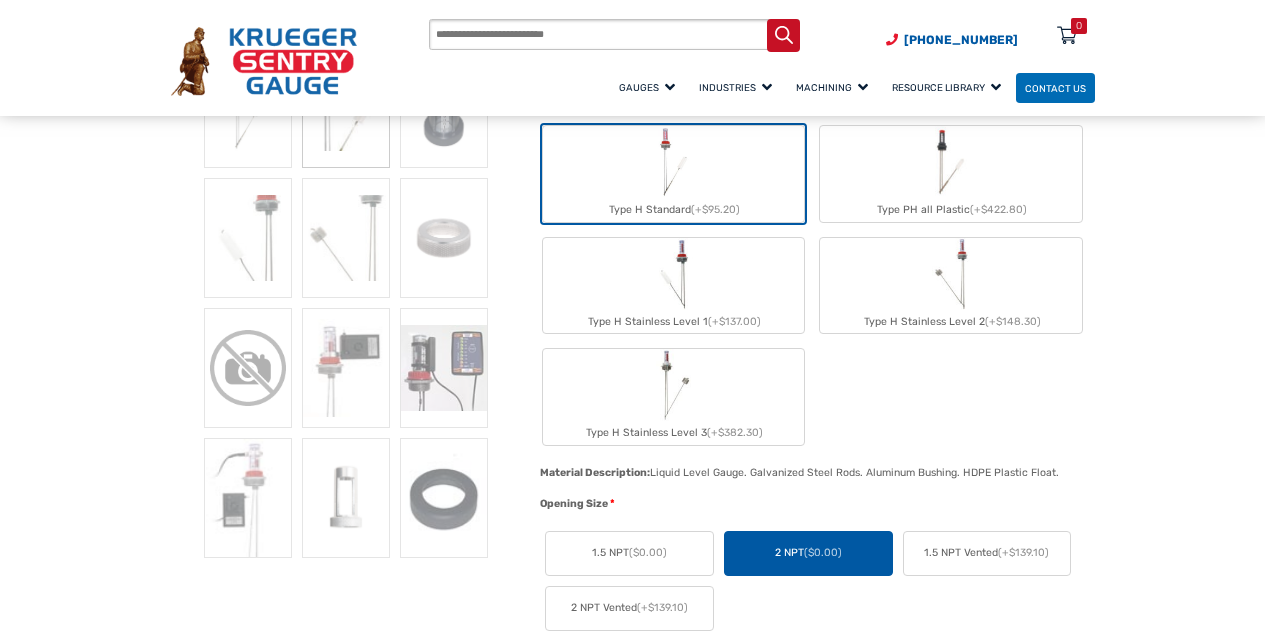 click on "Type H Stainless Level 1  (+$137.00)" 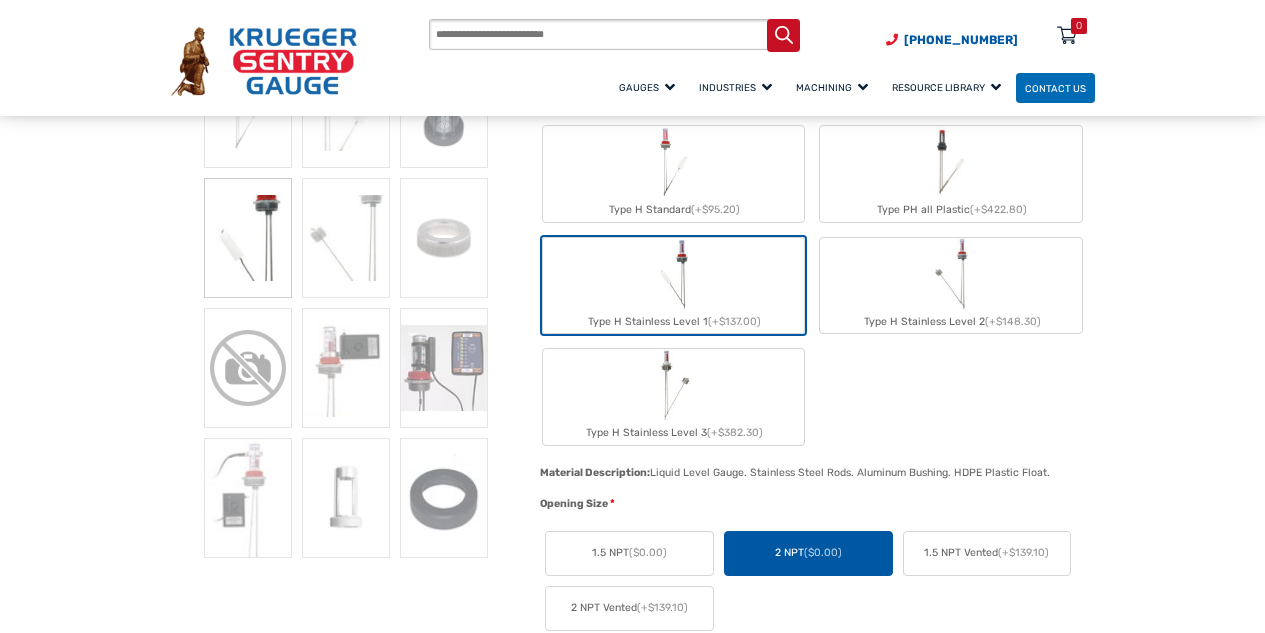 click on "Type PH all Plastic  (+$422.80)" 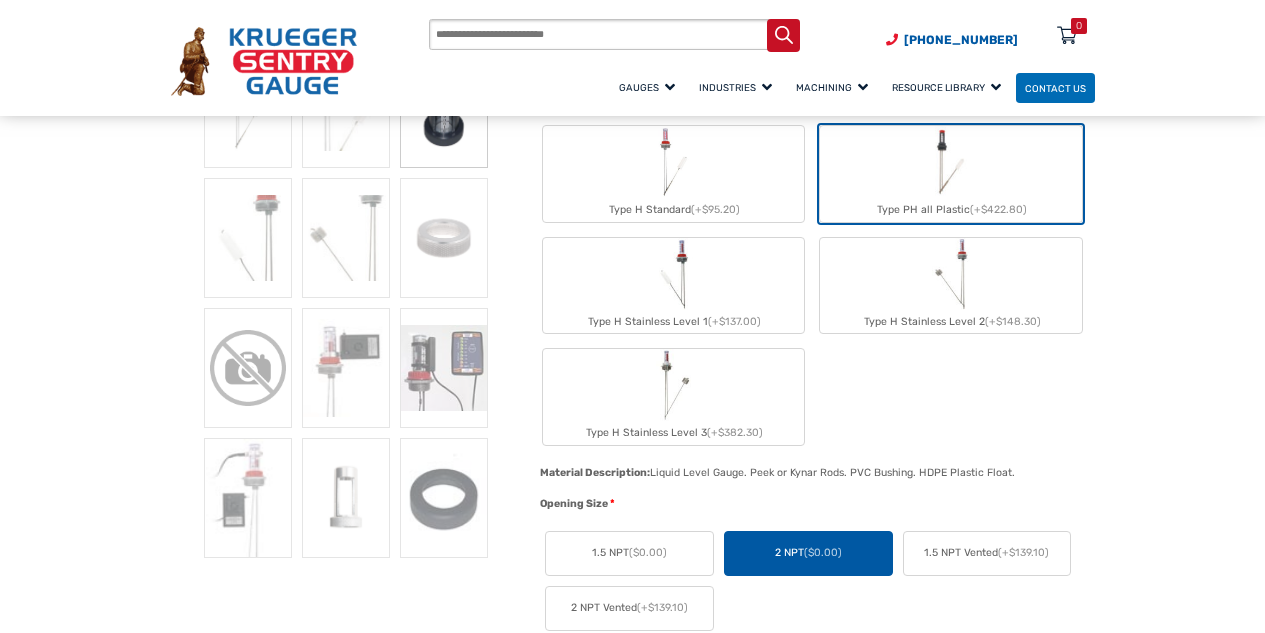 click on "Type H Stainless Level 2  (+$148.30)" 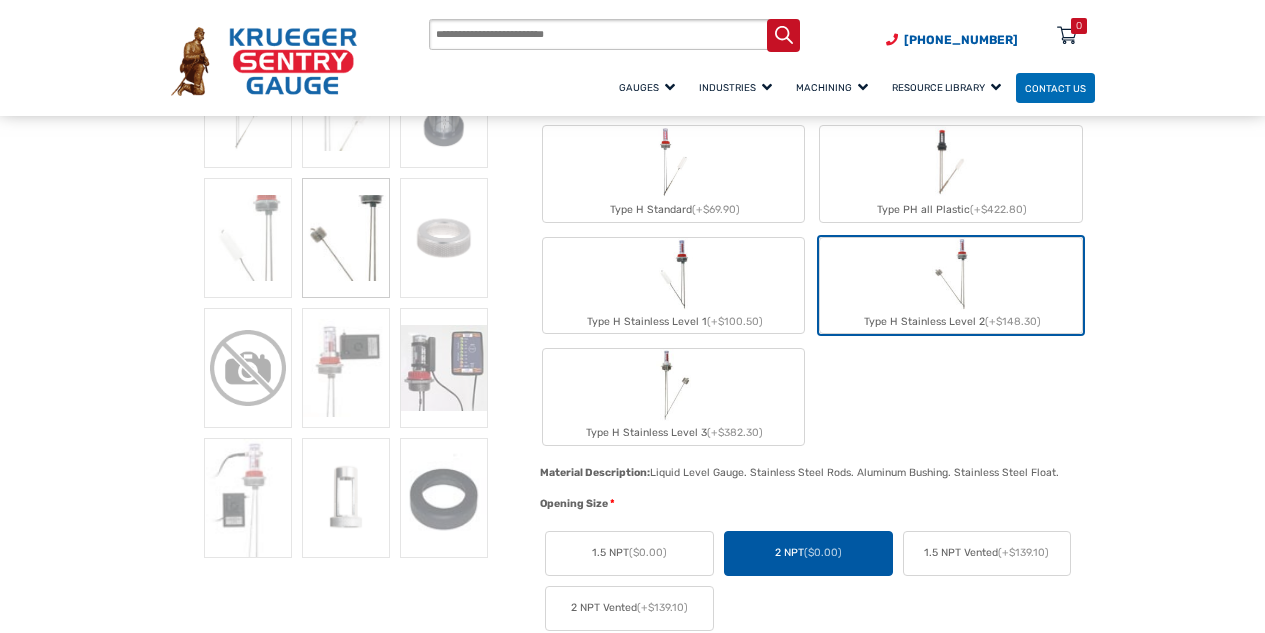 click on "Type H Stainless Level 1  (+$100.50)" 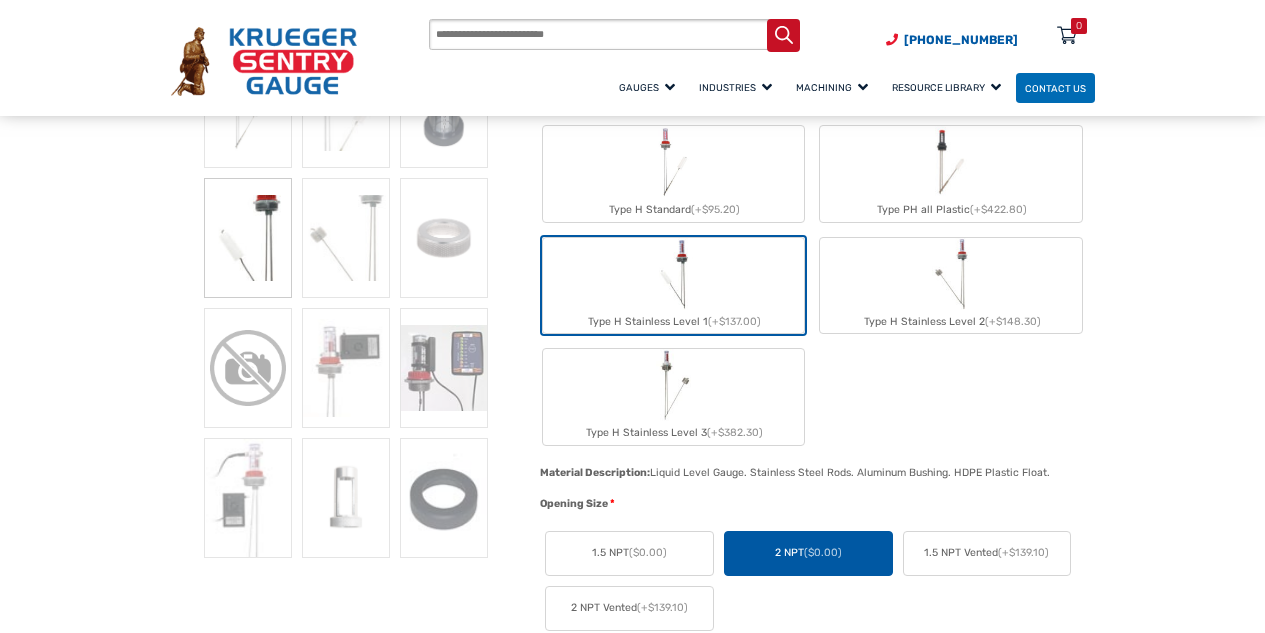 click on "Type H Standard  (+$95.20)" 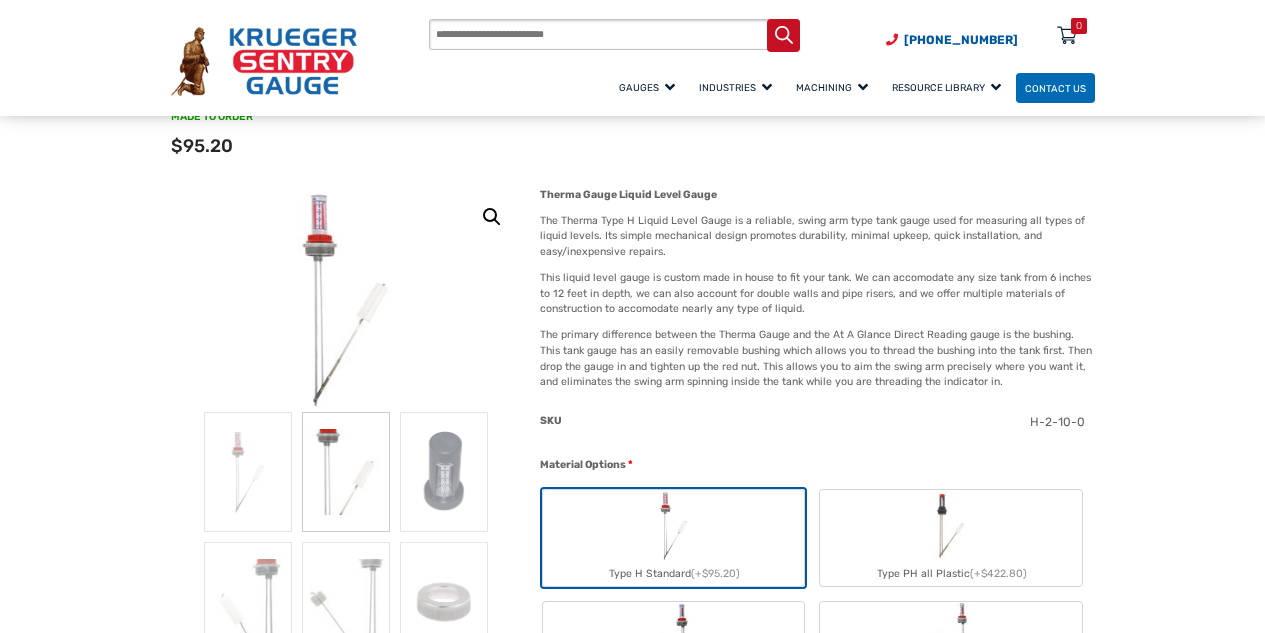 scroll, scrollTop: 0, scrollLeft: 0, axis: both 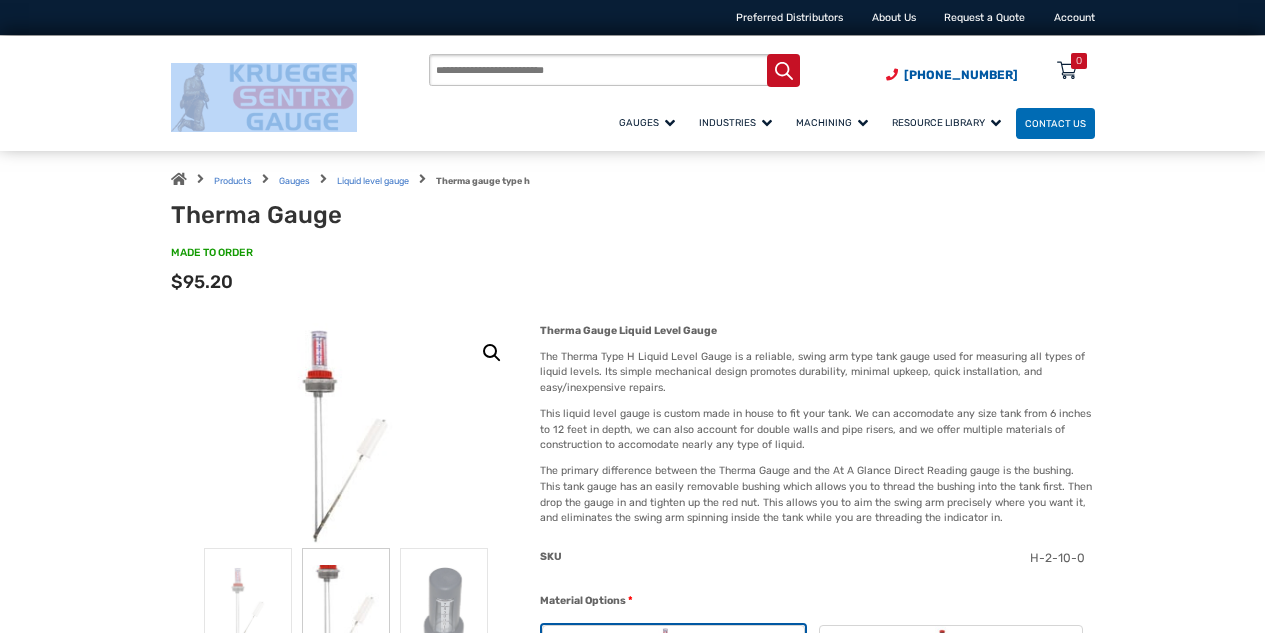 drag, startPoint x: 382, startPoint y: 64, endPoint x: 288, endPoint y: 84, distance: 96.10411 